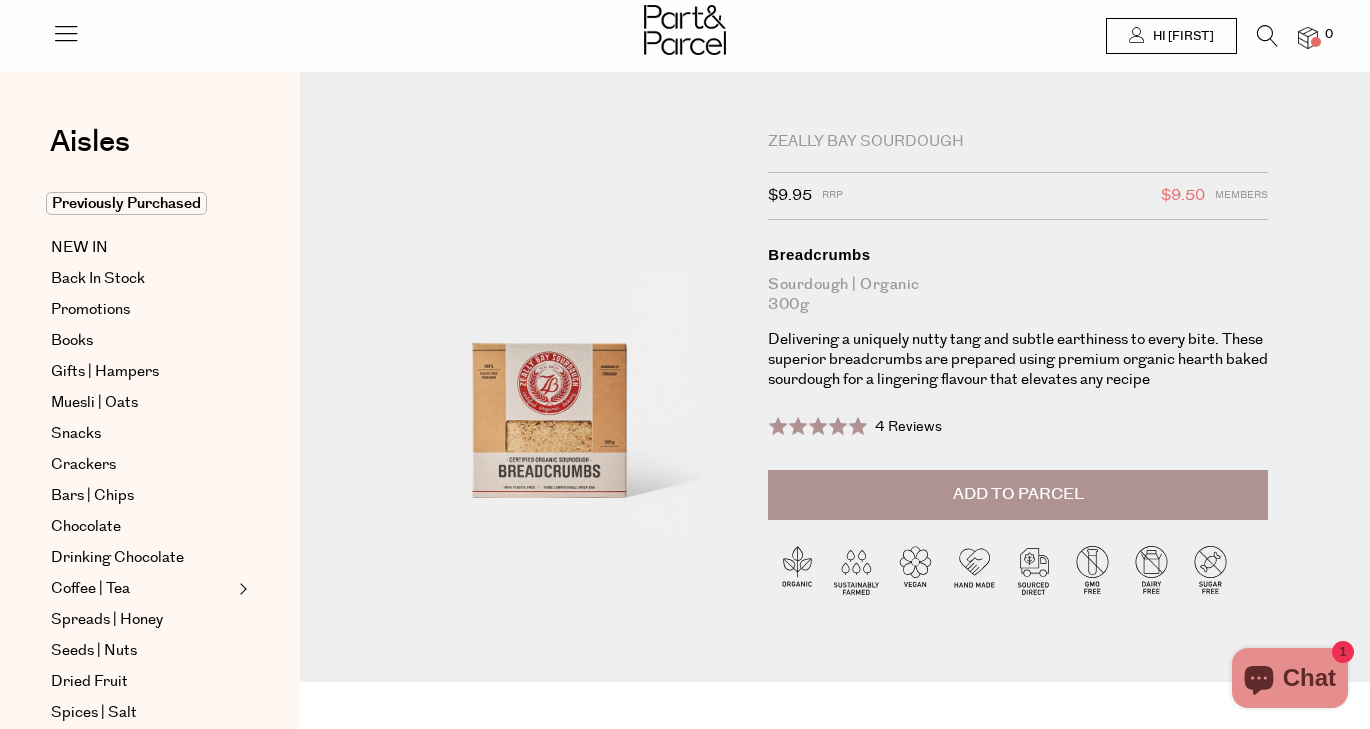 scroll, scrollTop: 0, scrollLeft: 0, axis: both 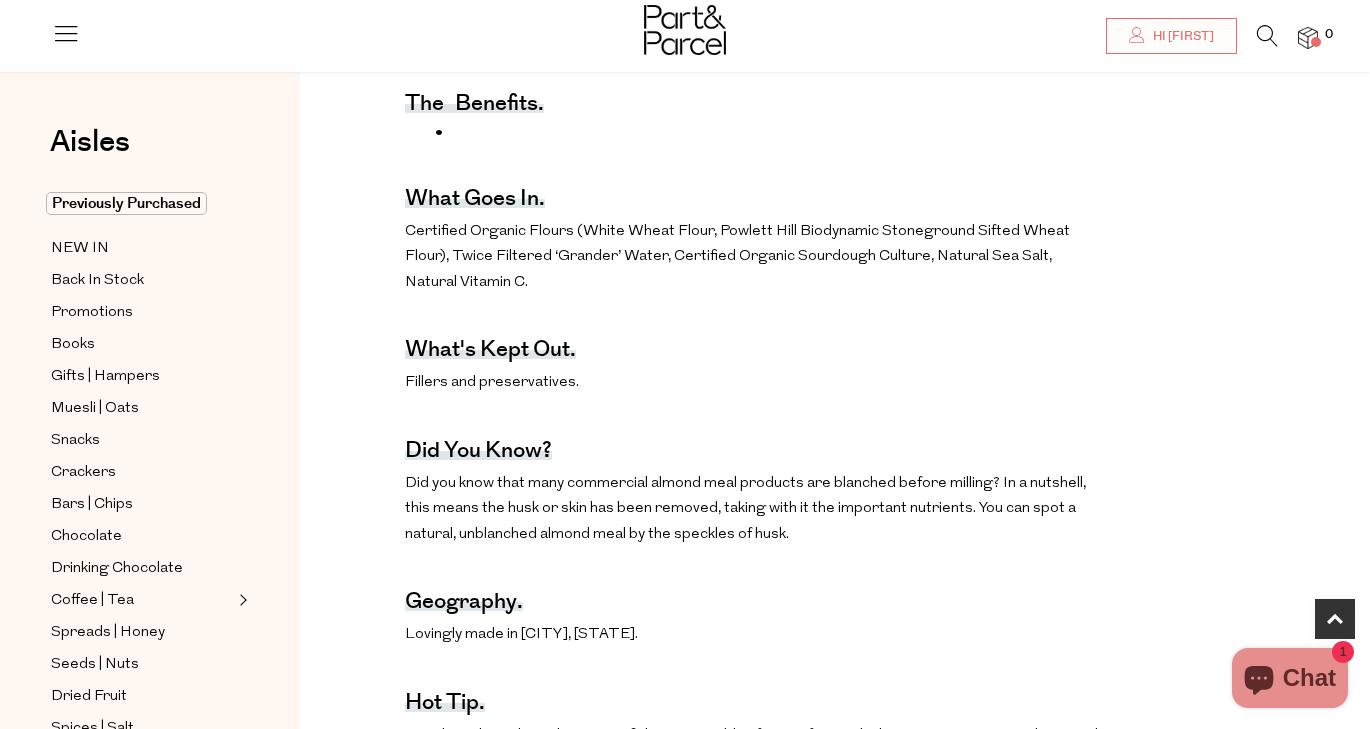 click on "The benefits.
What goes in.
Certified Organic Flours (White Wheat Flour, Powlett Hill Biodynamic Stoneground Sifted Wheat Flour), Twice Filtered ‘Grander’ Water, Certified Organic Sourdough Culture, Natural Sea Salt, Natural Vitamin C.
What's kept out.
Fillers and preservatives.
Did you know?
Did you know that many commercial almond meal products are blanched before milling? In a nutshell, this means the husk or skin has been removed, taking with it the important nutrients. You can spot a natural, unblanched almond meal by the speckles of husk.
Geography.
Lovingly made in Torquay, Victoria.
Hot tip.
Use these breadcrumbs to coat fish or vegetables for pan frying, thicken stews, or toast and toss with pasta, garlic, parsley and olive oil to create a delicious Pangrattato." at bounding box center [754, 416] 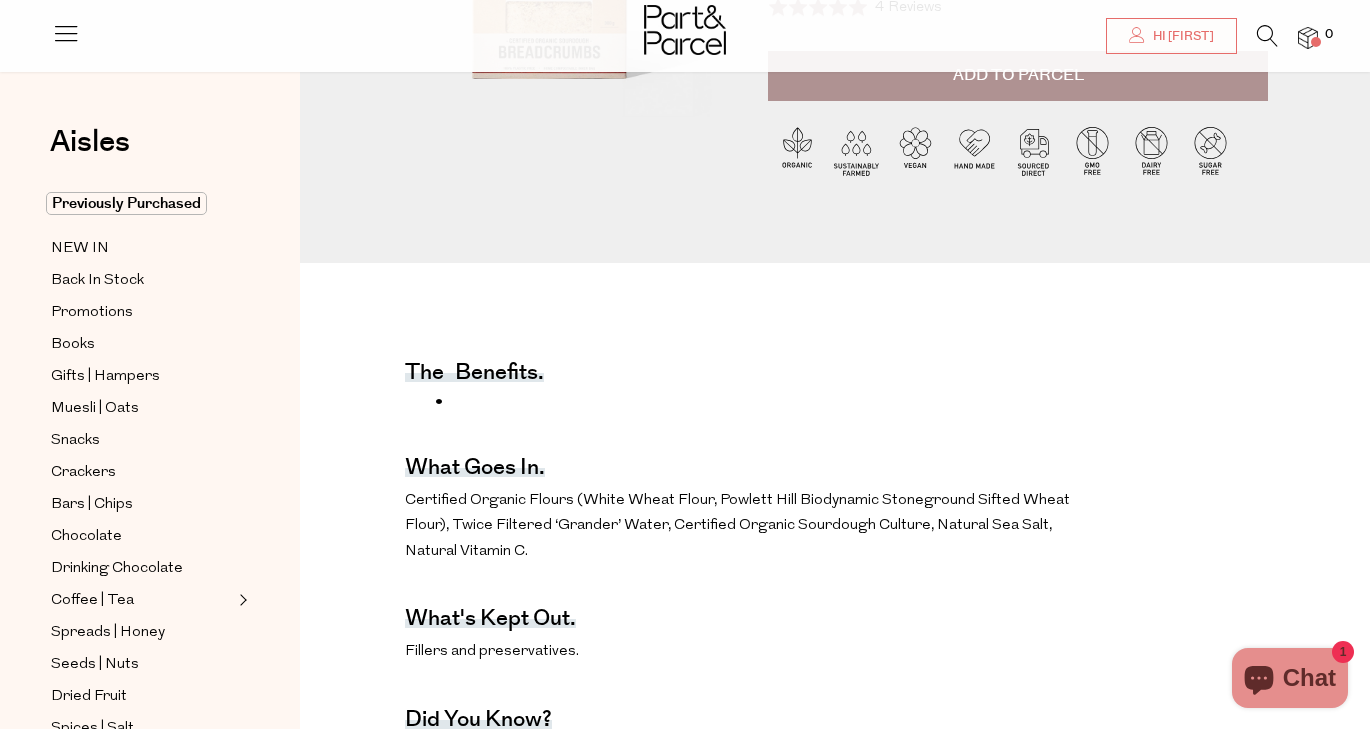 scroll, scrollTop: 0, scrollLeft: 0, axis: both 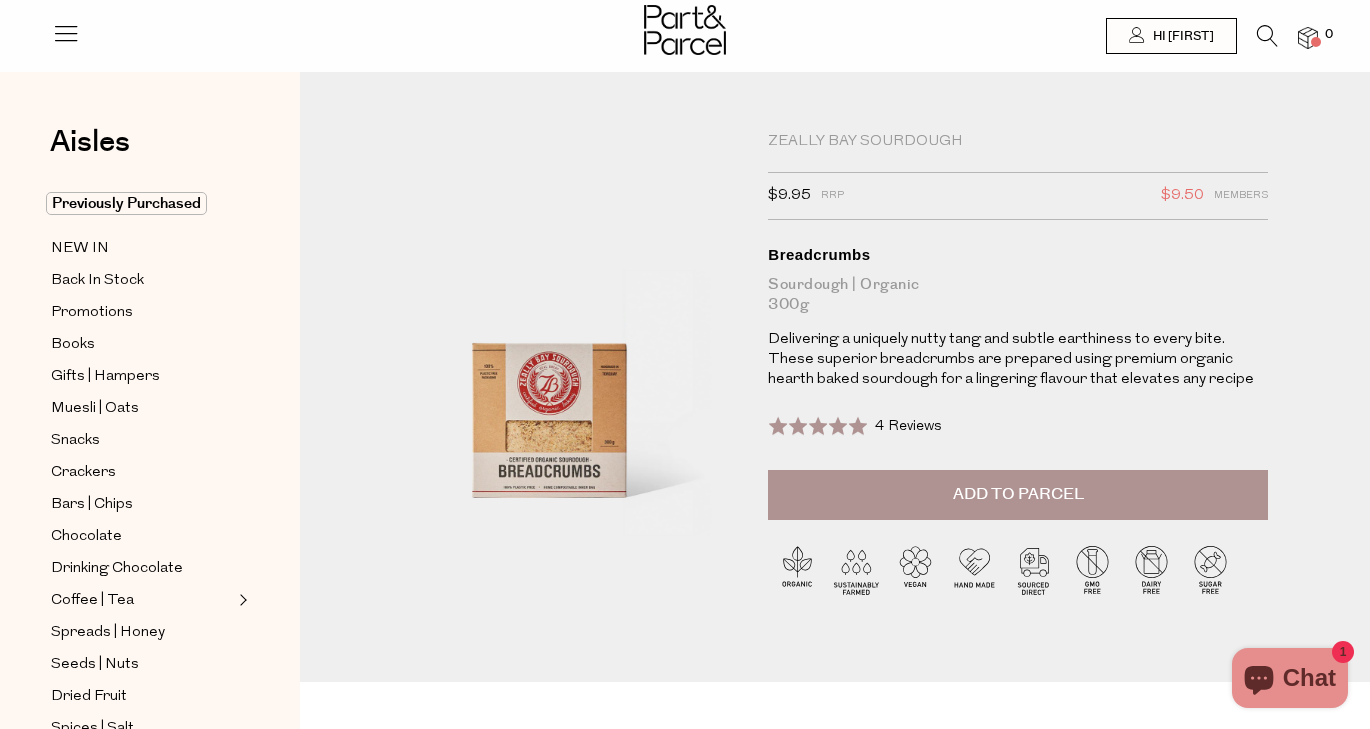 click on "Add to Parcel" at bounding box center (1018, 494) 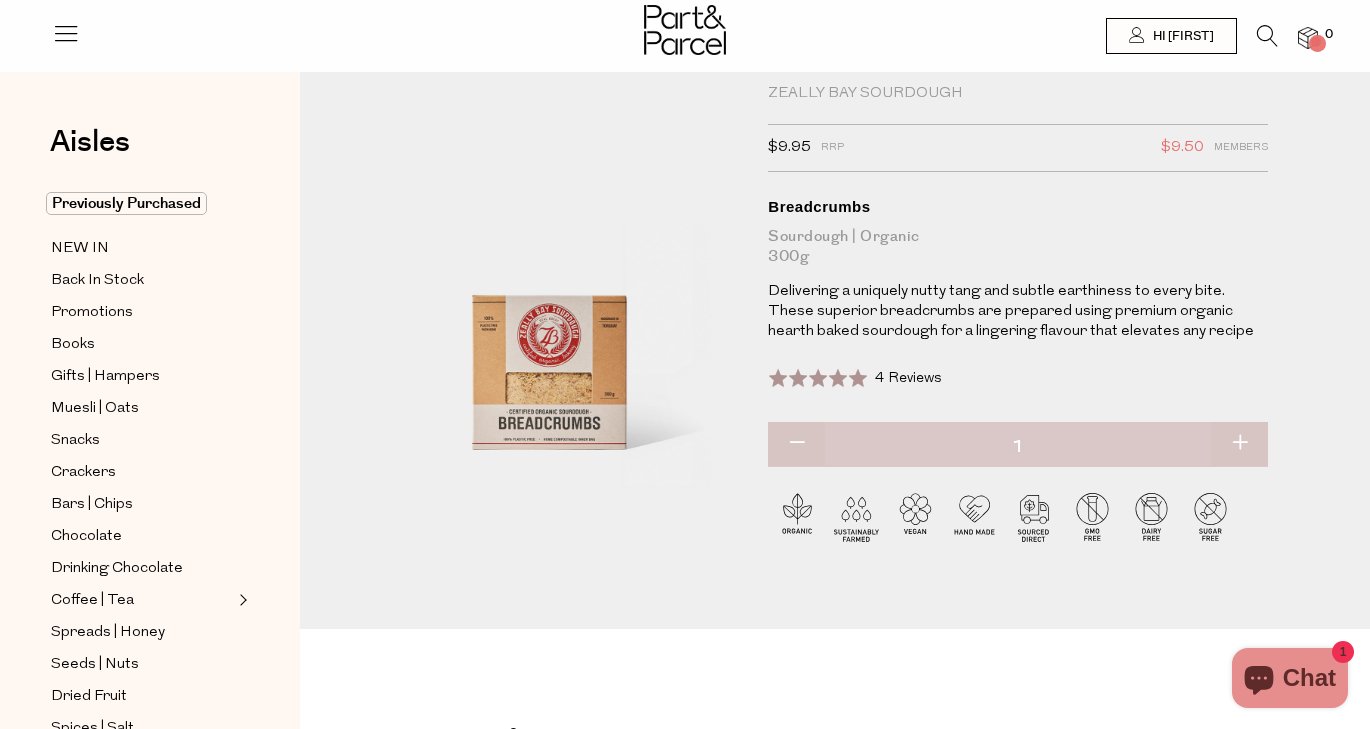 scroll, scrollTop: 97, scrollLeft: 0, axis: vertical 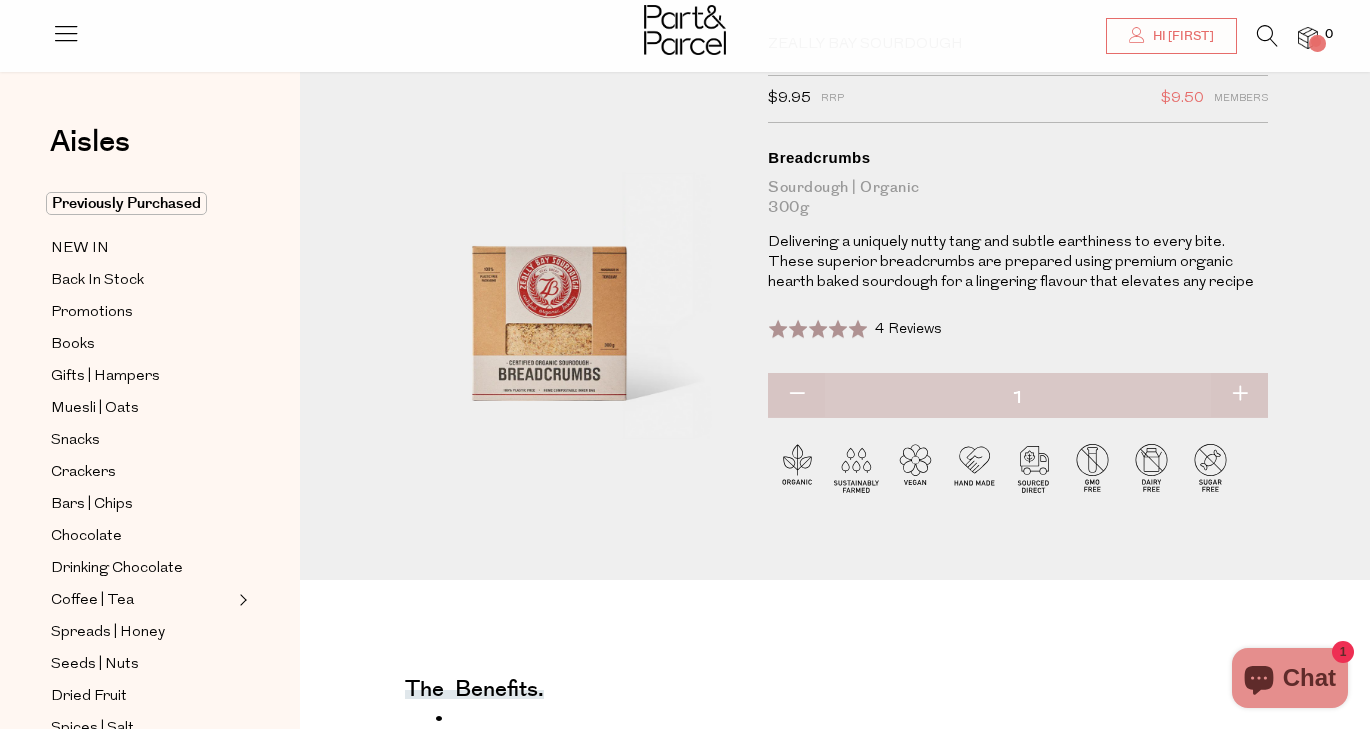 click at bounding box center [1239, 395] 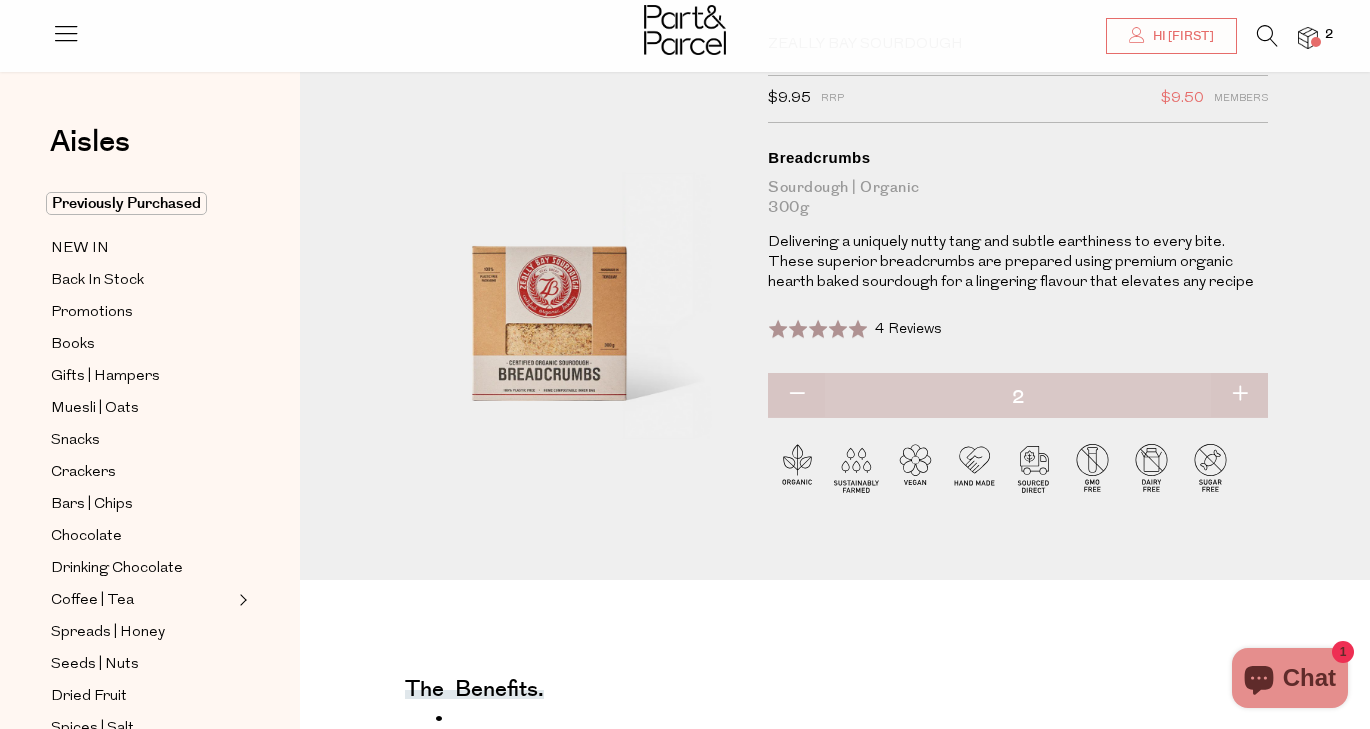 click on "Delivering a uniquely nutty tang and subtle earthiness to every bite. These superior breadcrumbs are prepared using premium organic hearth baked sourdough for a lingering flavour that elevates any recipe" at bounding box center [1018, 263] 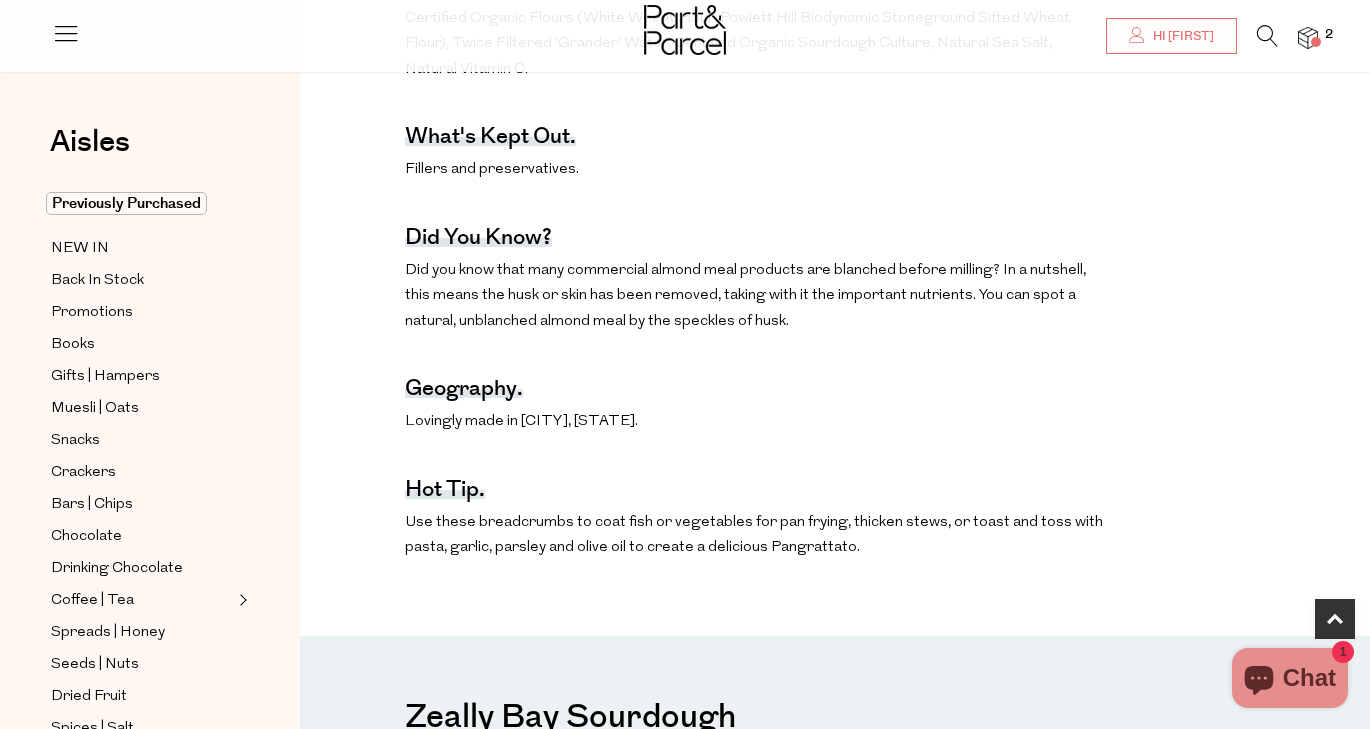 scroll, scrollTop: 898, scrollLeft: 0, axis: vertical 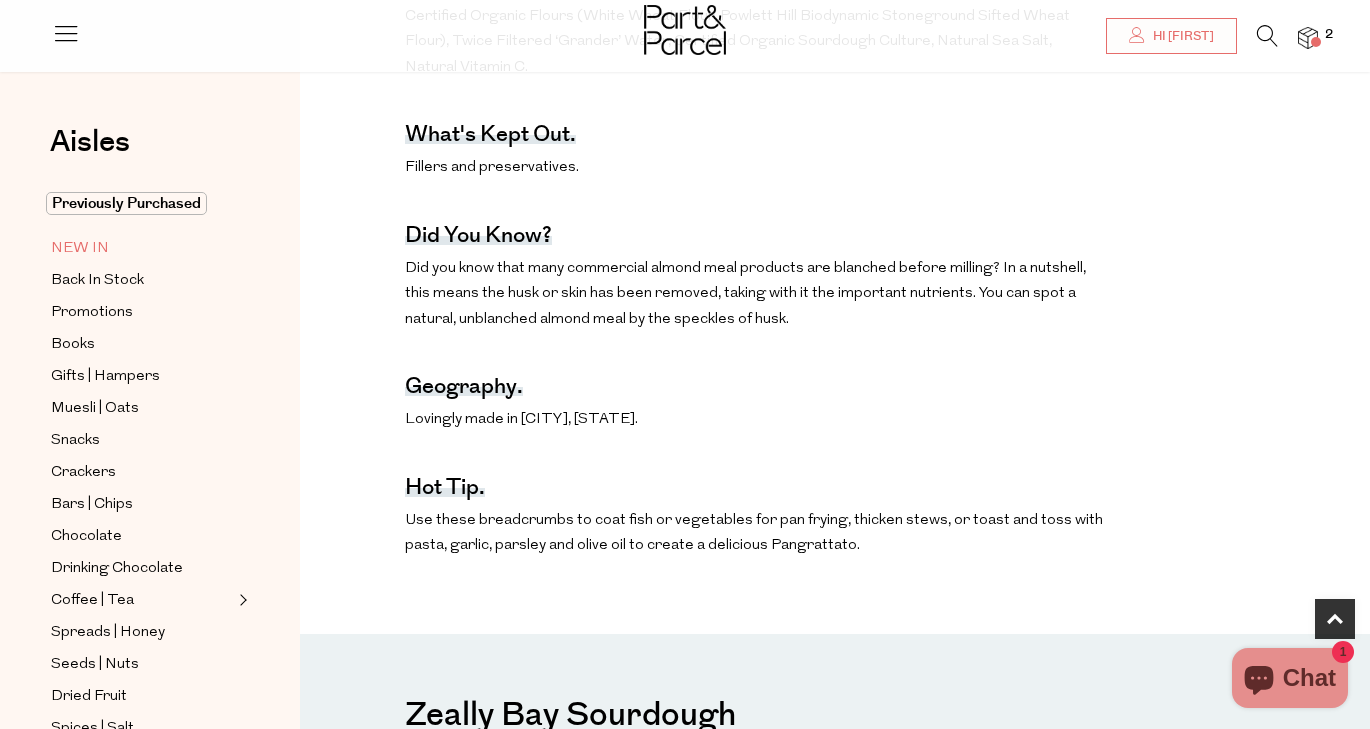 click on "NEW IN" at bounding box center [80, 249] 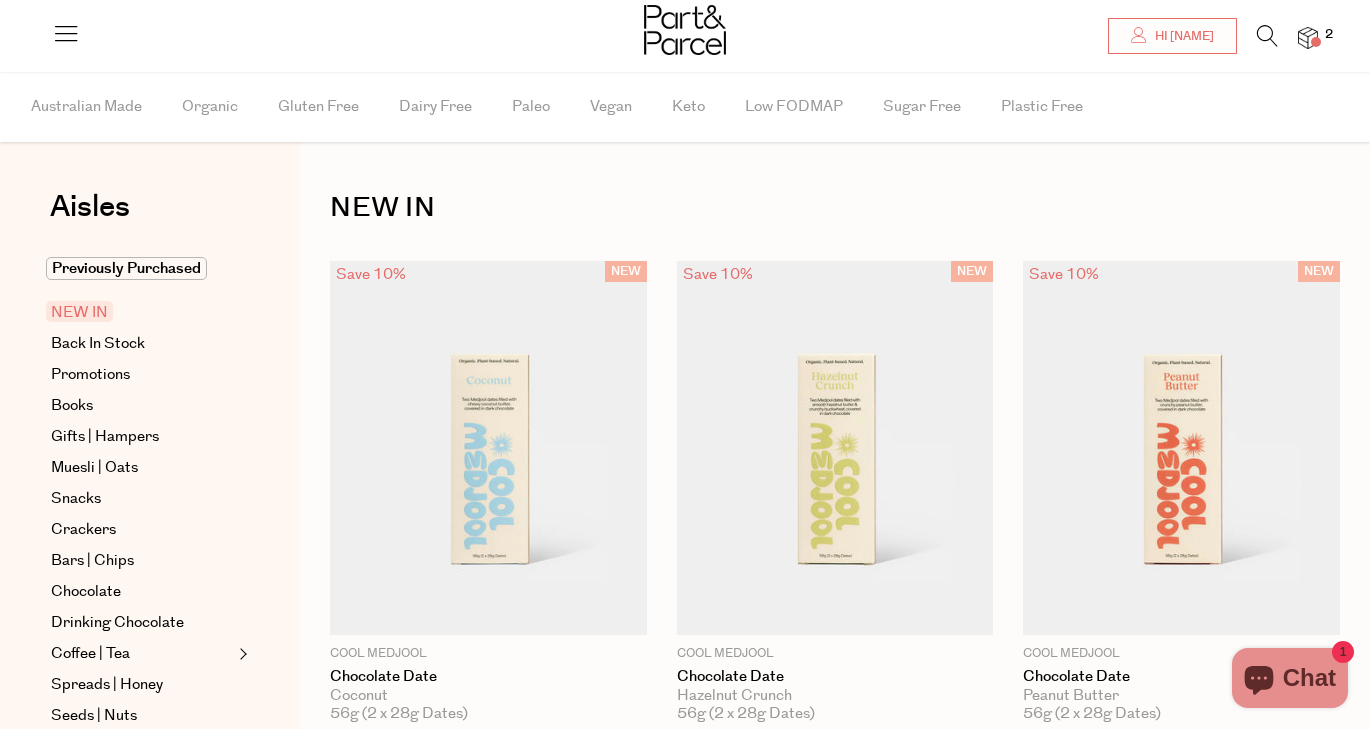 scroll, scrollTop: 168, scrollLeft: 0, axis: vertical 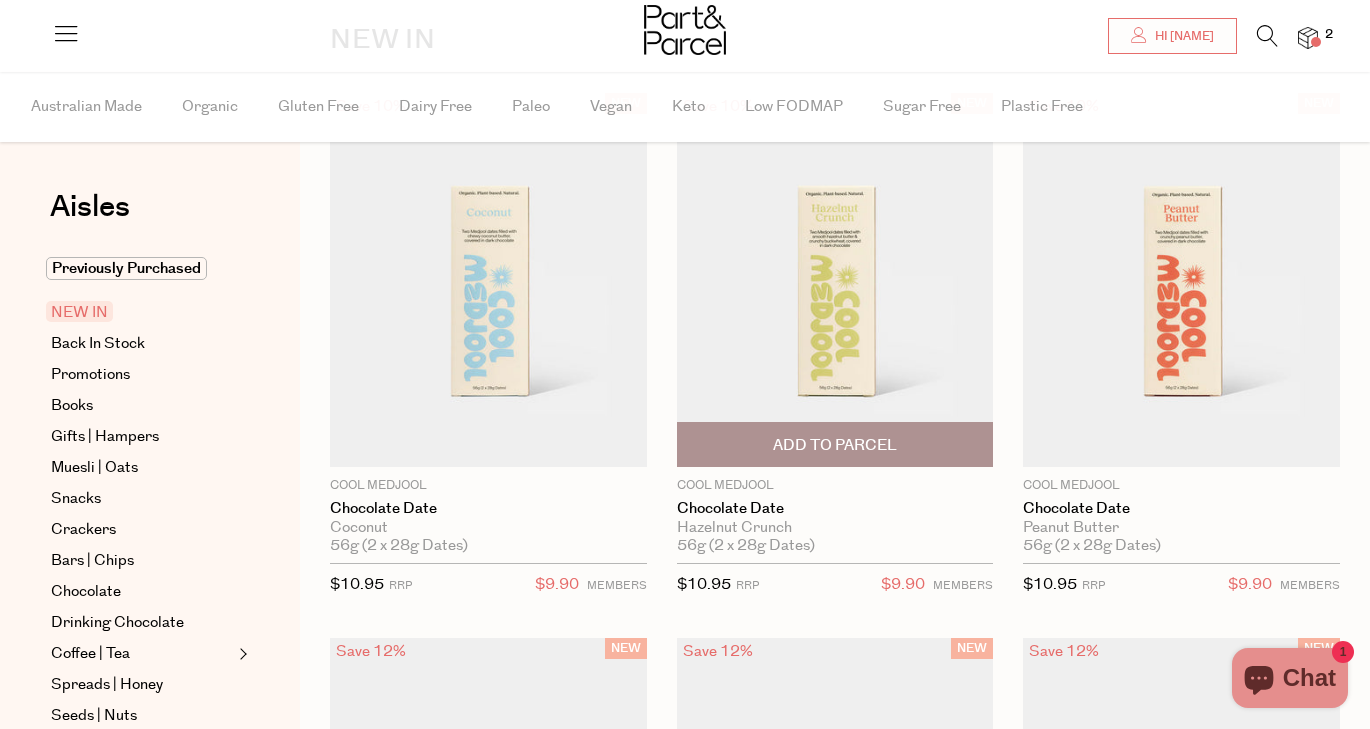 click at bounding box center [835, 280] 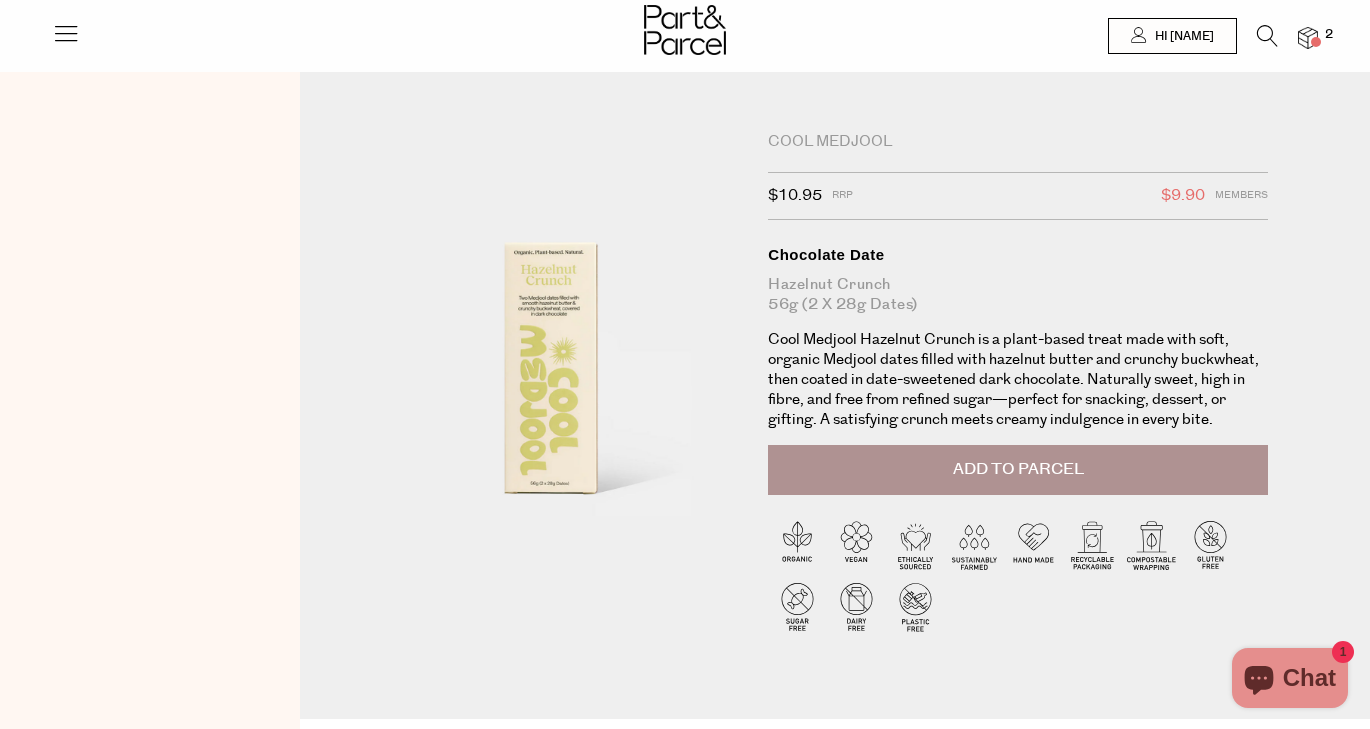 scroll, scrollTop: 0, scrollLeft: 0, axis: both 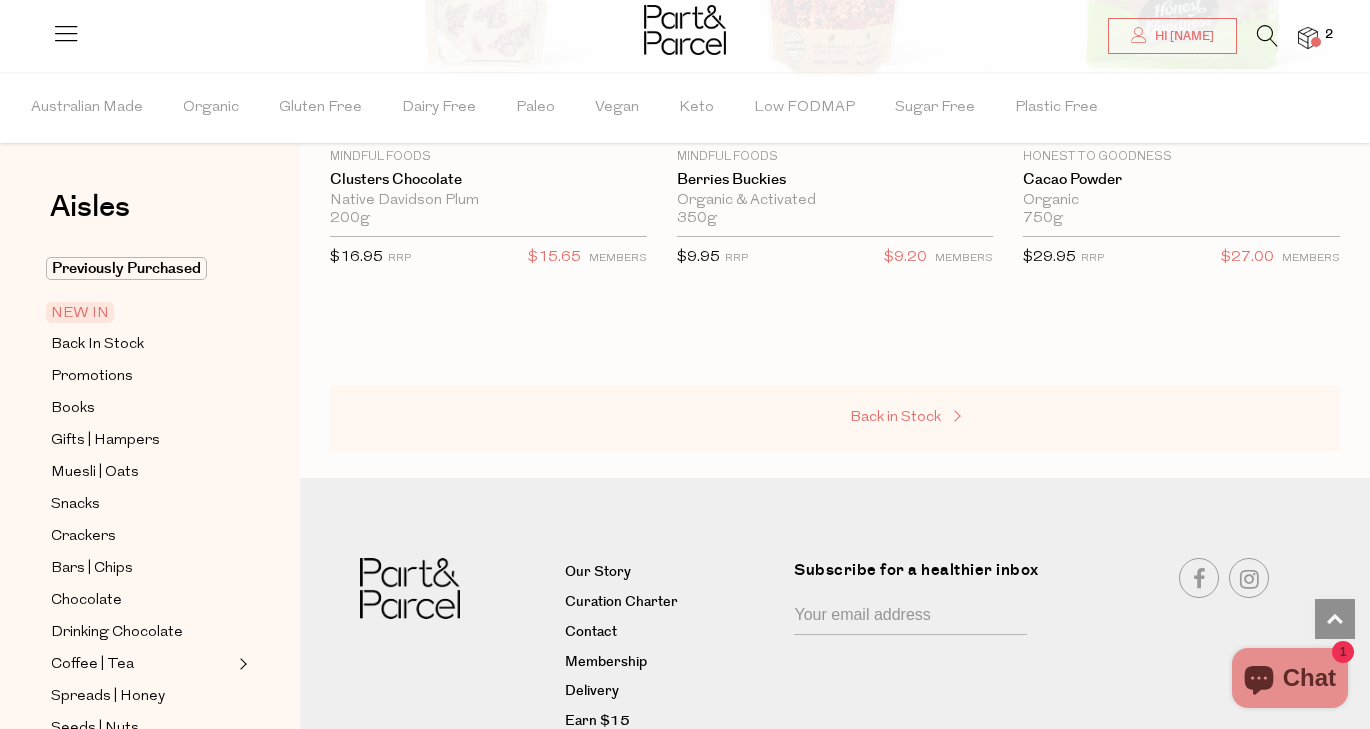 click on "Back in Stock" at bounding box center [895, 417] 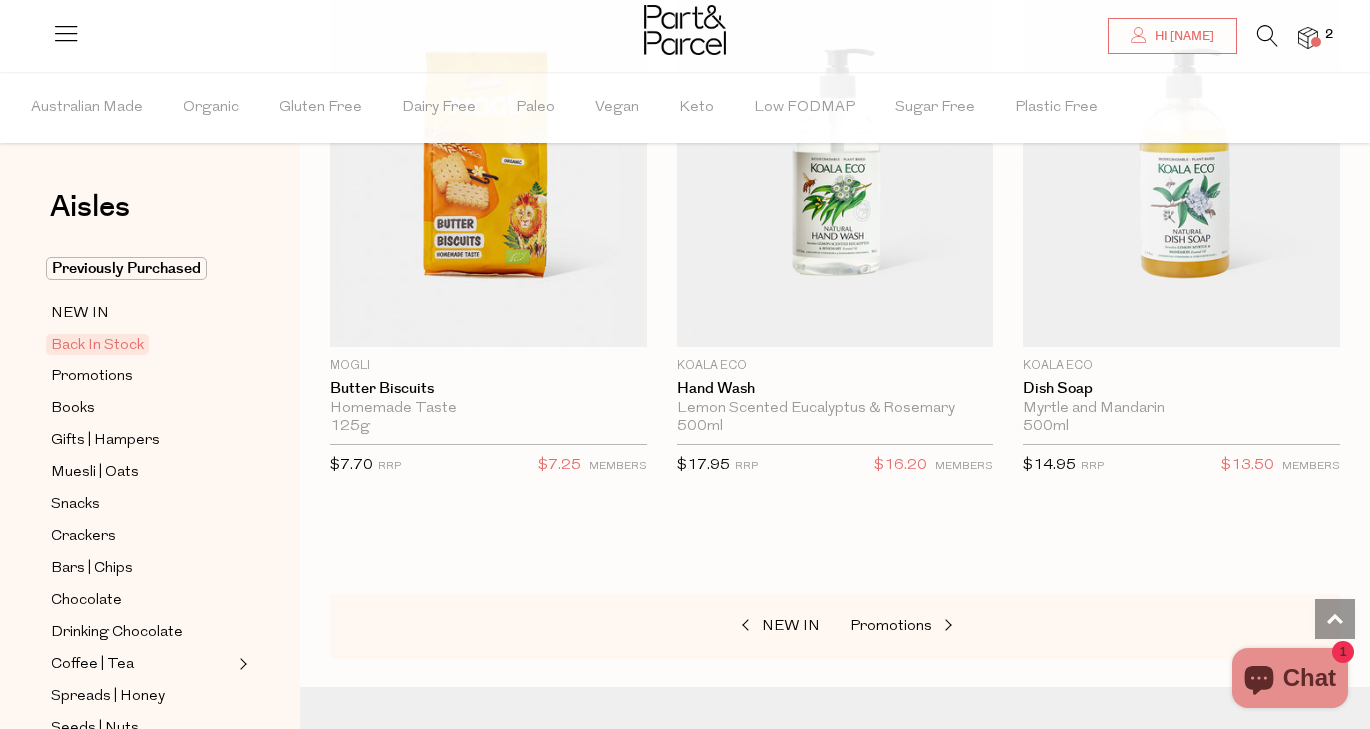 scroll, scrollTop: 1462, scrollLeft: 0, axis: vertical 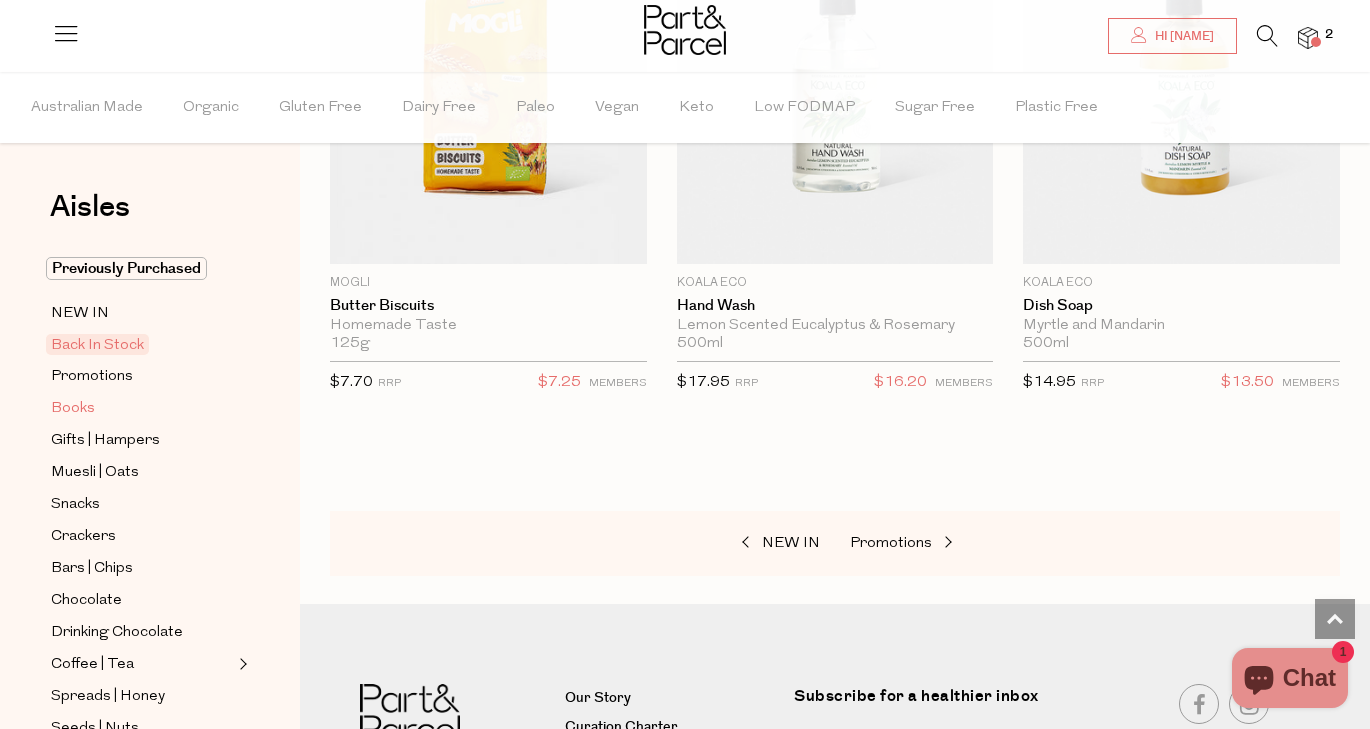 click on "Books" at bounding box center (73, 409) 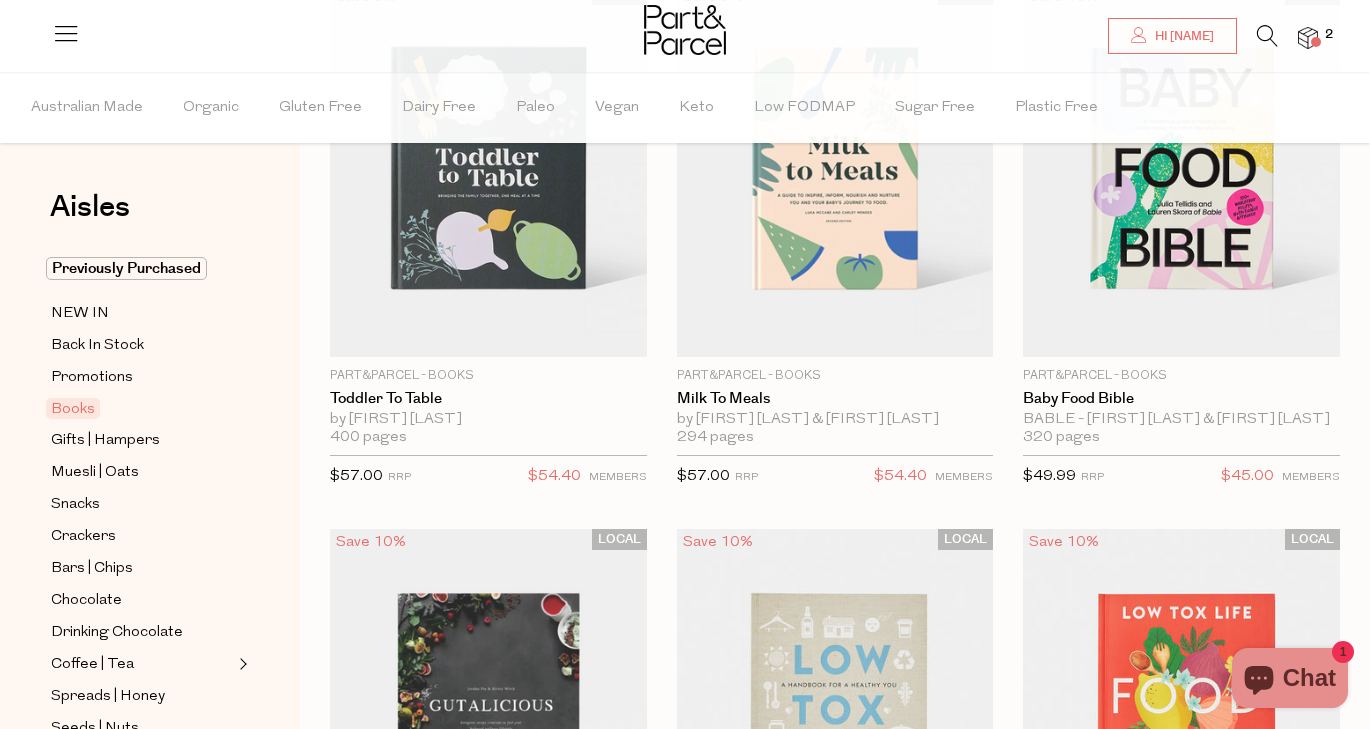 scroll, scrollTop: 256, scrollLeft: 0, axis: vertical 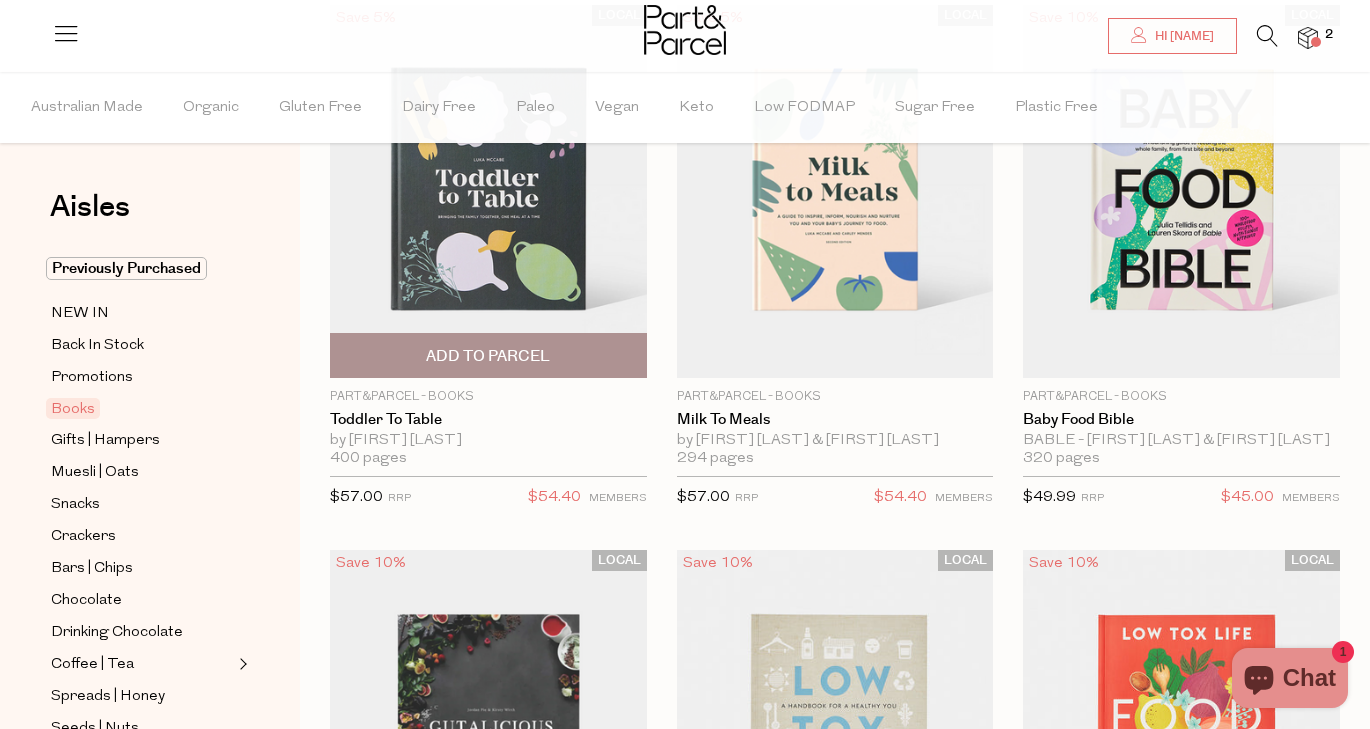 click at bounding box center (488, 192) 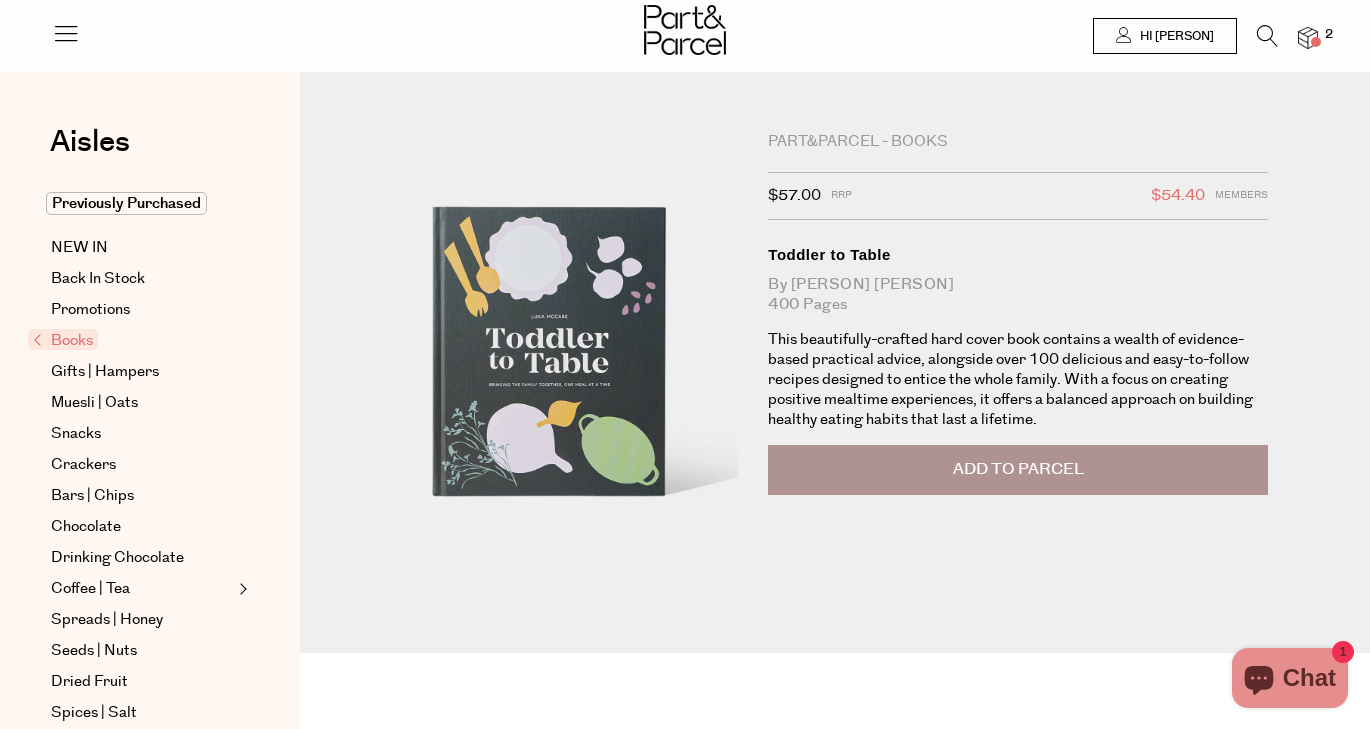 scroll, scrollTop: 0, scrollLeft: 0, axis: both 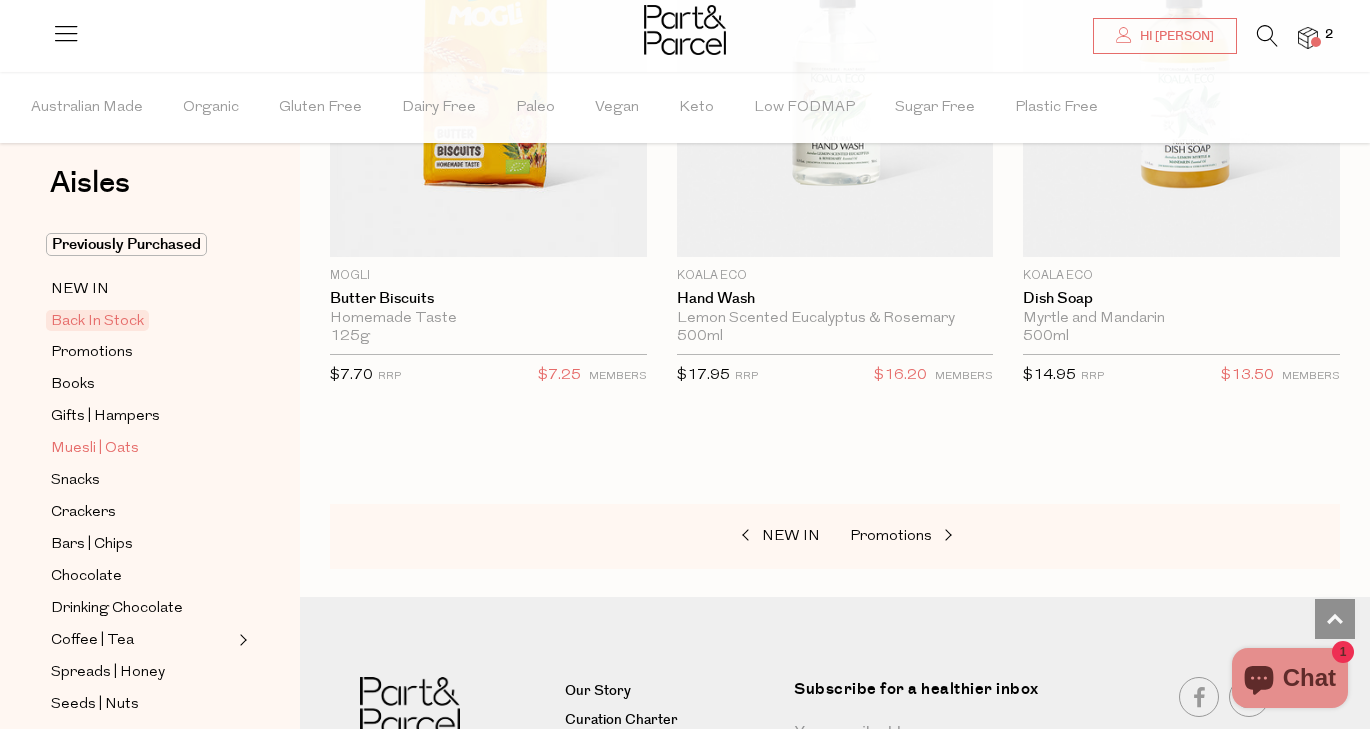 click on "Muesli | Oats" at bounding box center [95, 449] 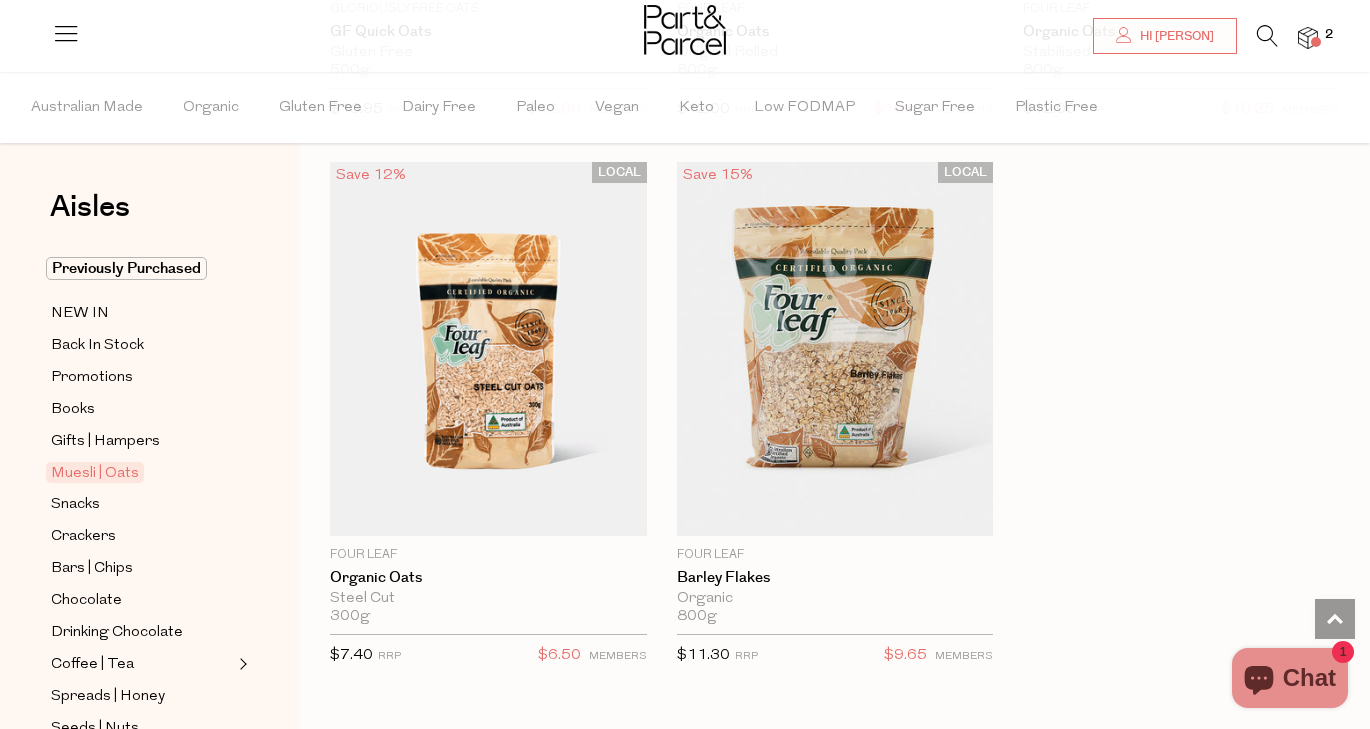 scroll, scrollTop: 8868, scrollLeft: 0, axis: vertical 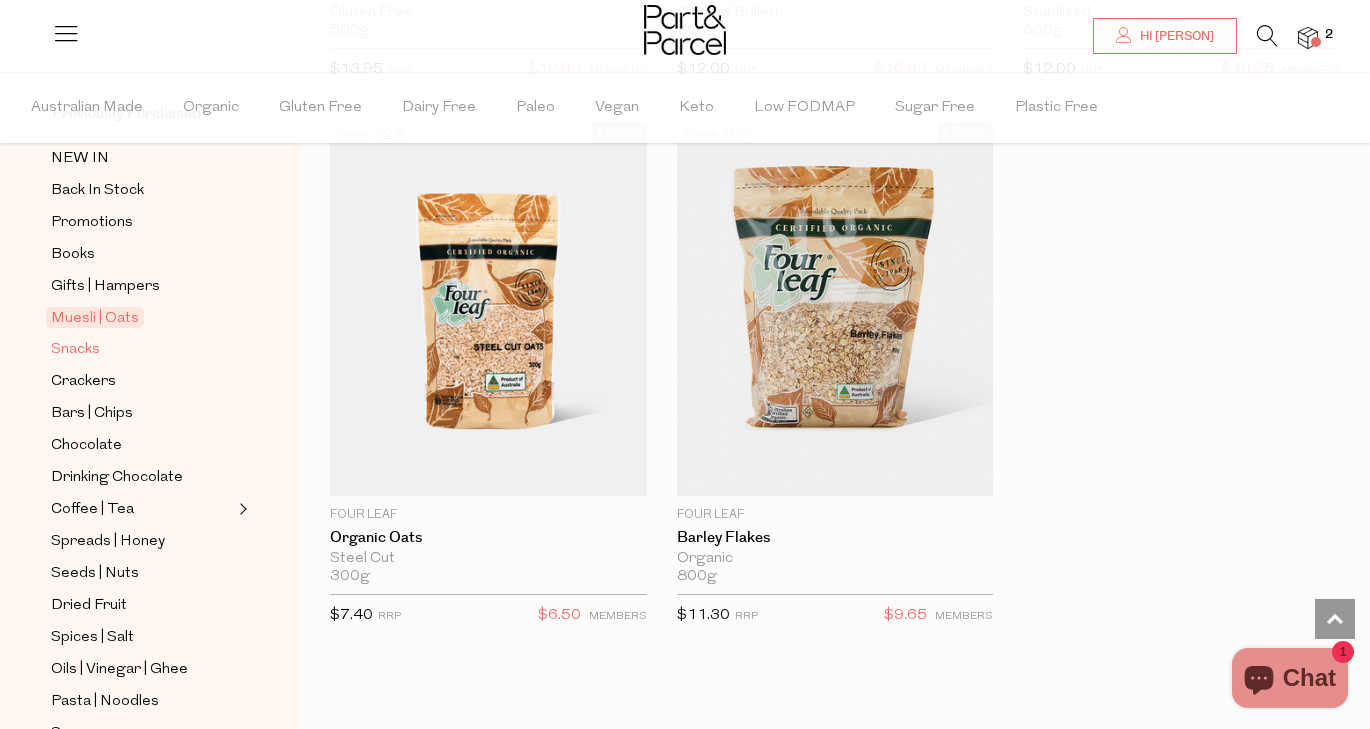 click on "Snacks" at bounding box center (75, 350) 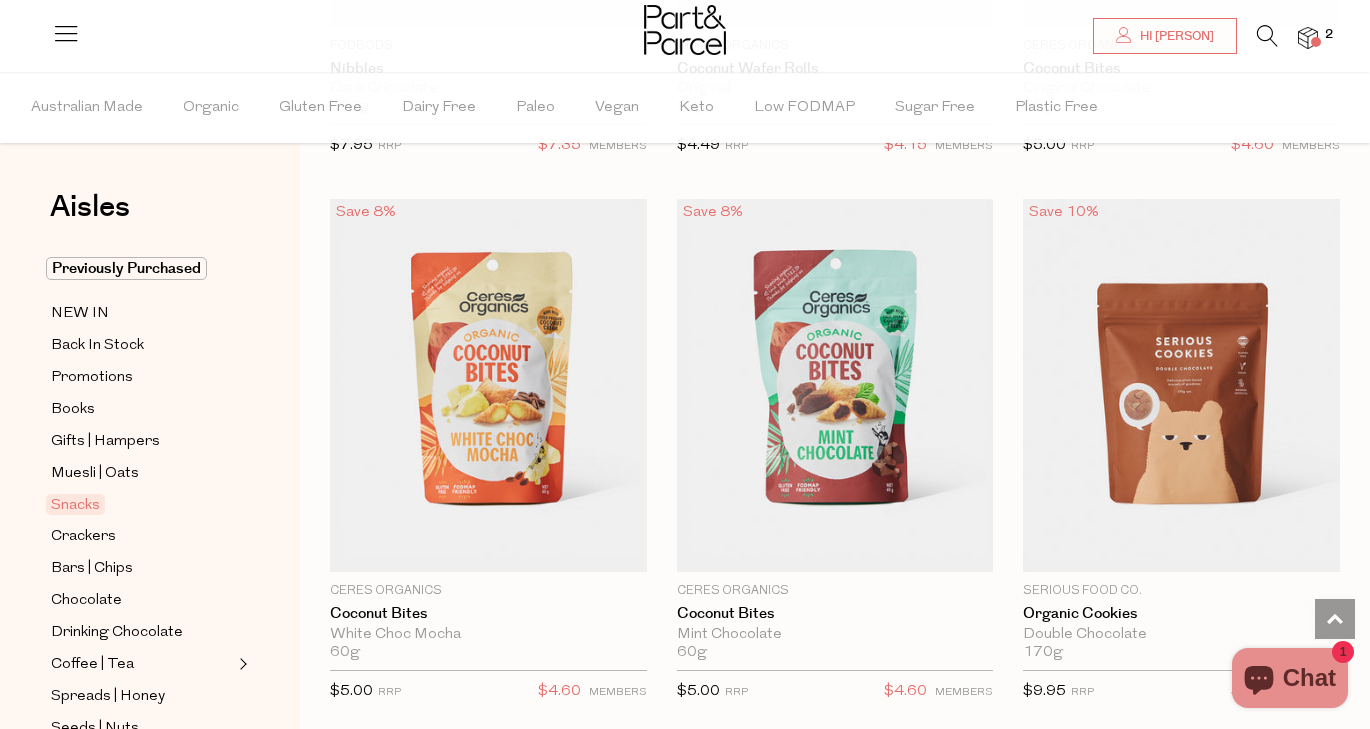 scroll, scrollTop: 5534, scrollLeft: 0, axis: vertical 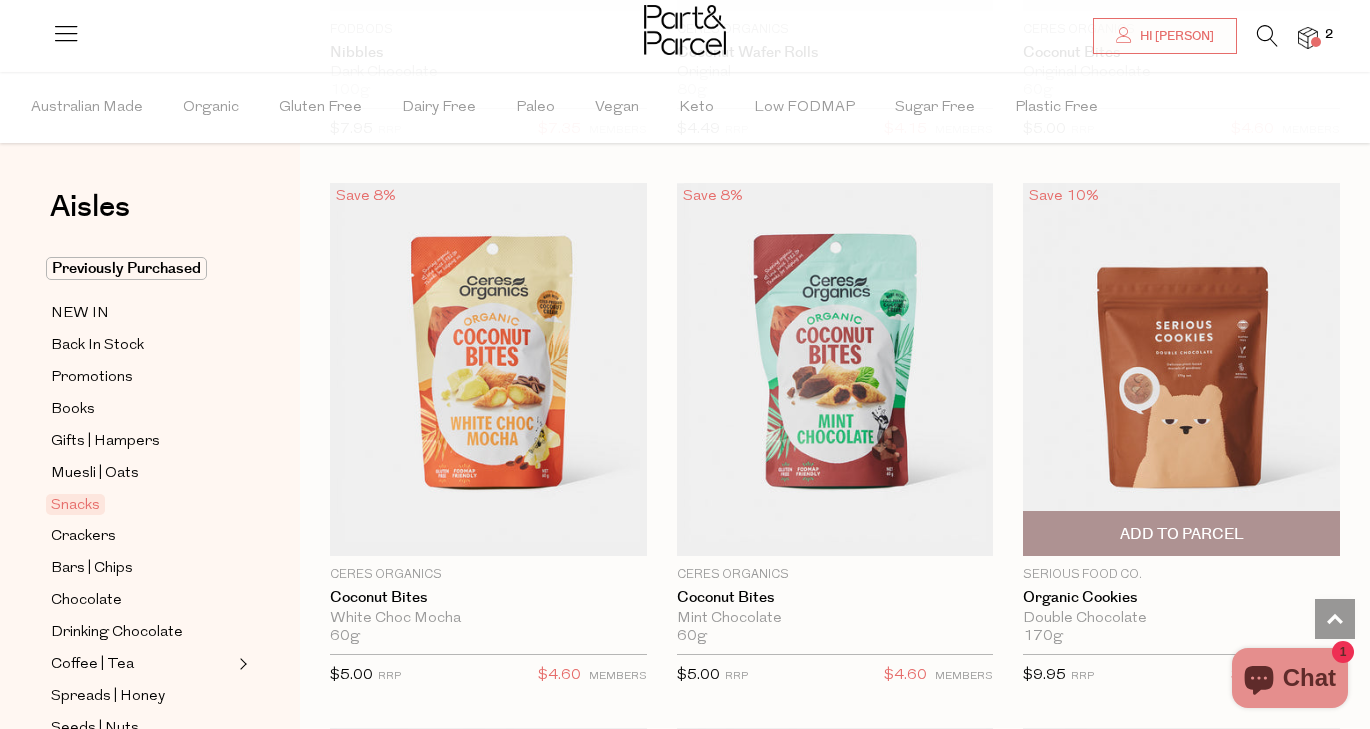 click at bounding box center (1181, 370) 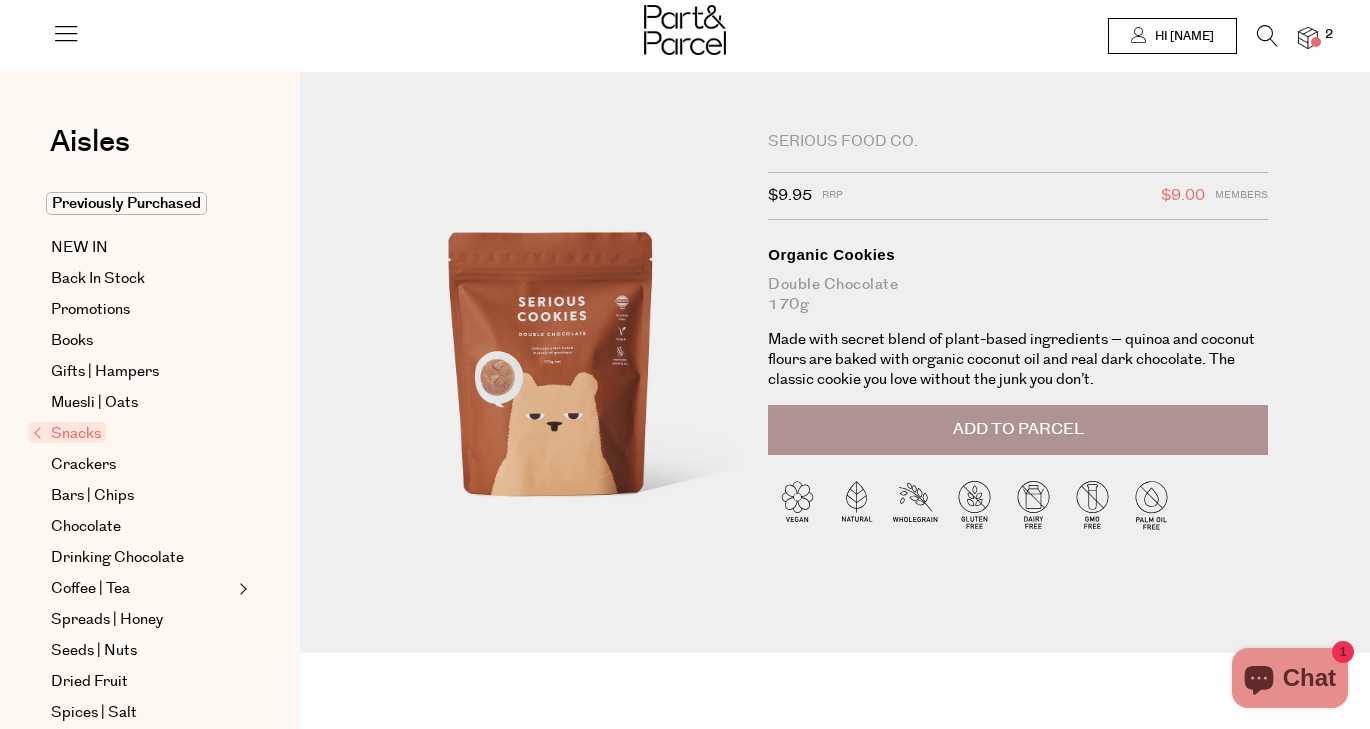 scroll, scrollTop: 0, scrollLeft: 0, axis: both 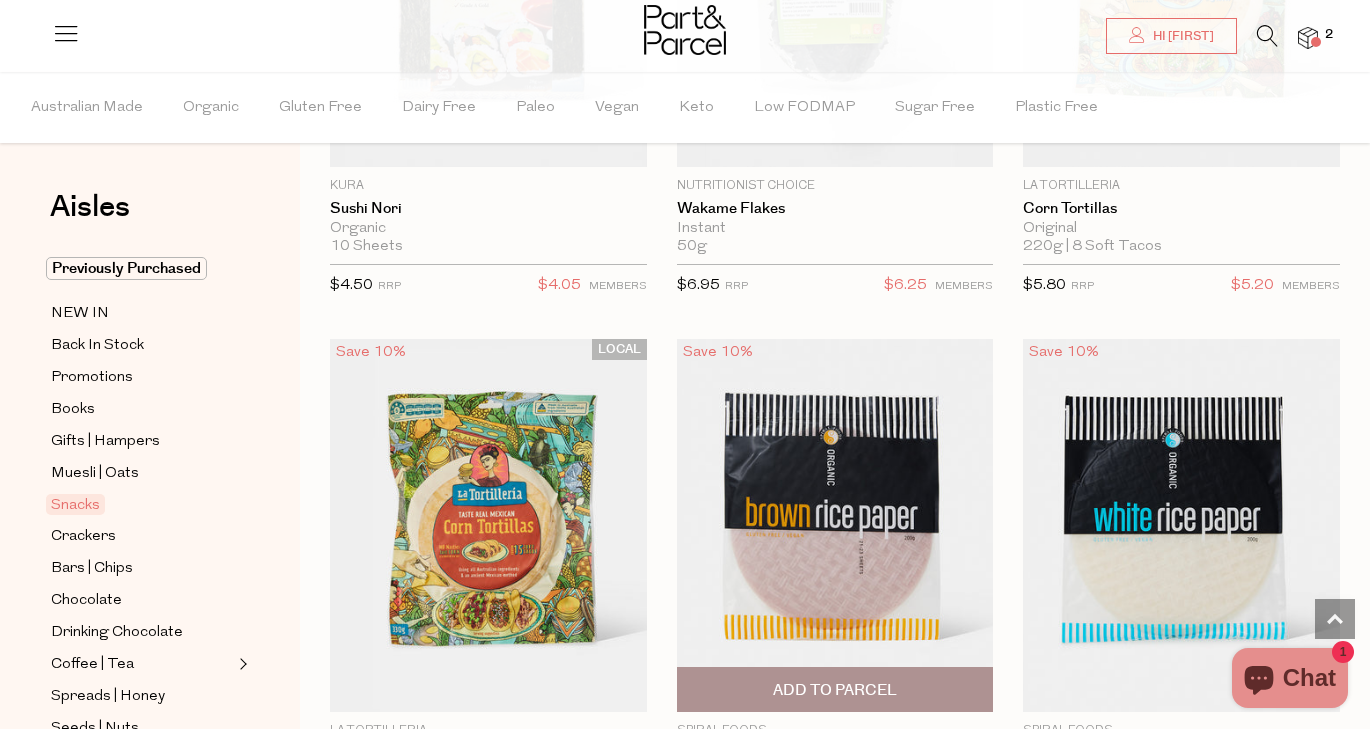click at bounding box center (835, 526) 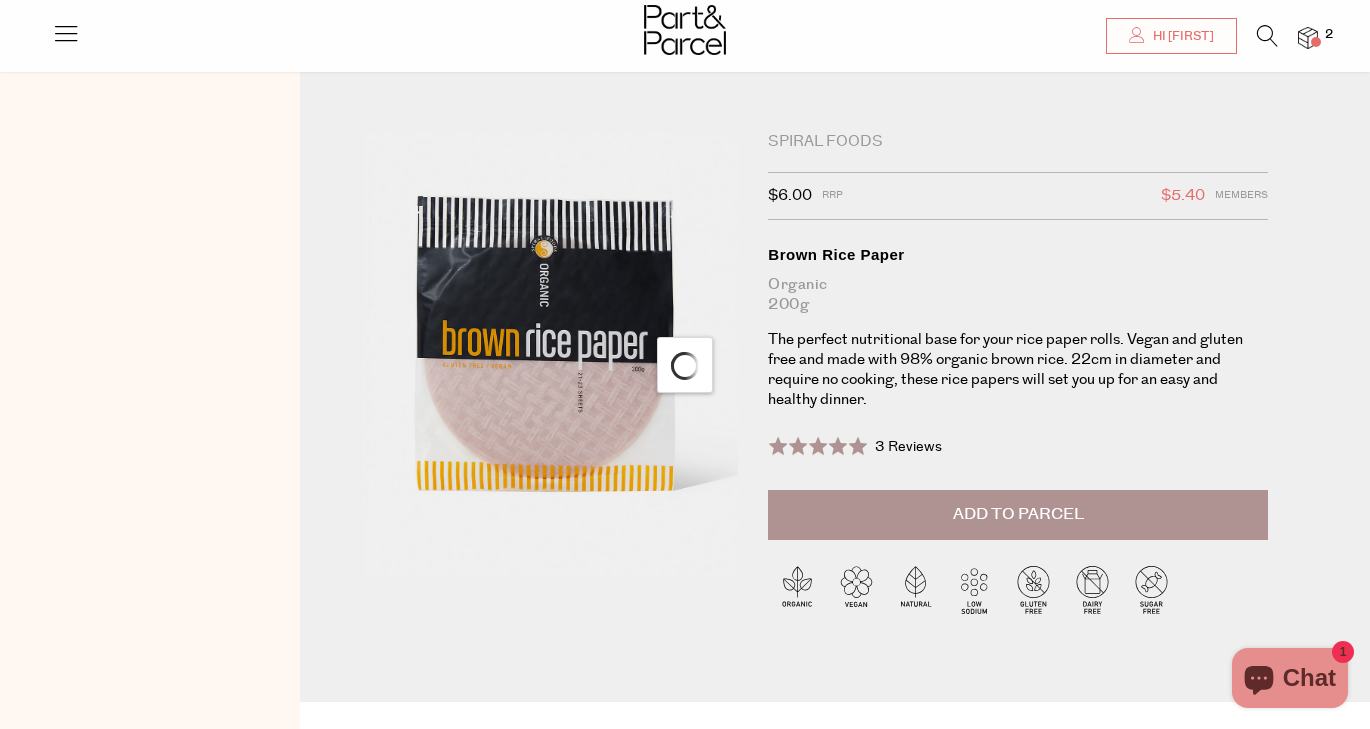 scroll, scrollTop: 116, scrollLeft: 0, axis: vertical 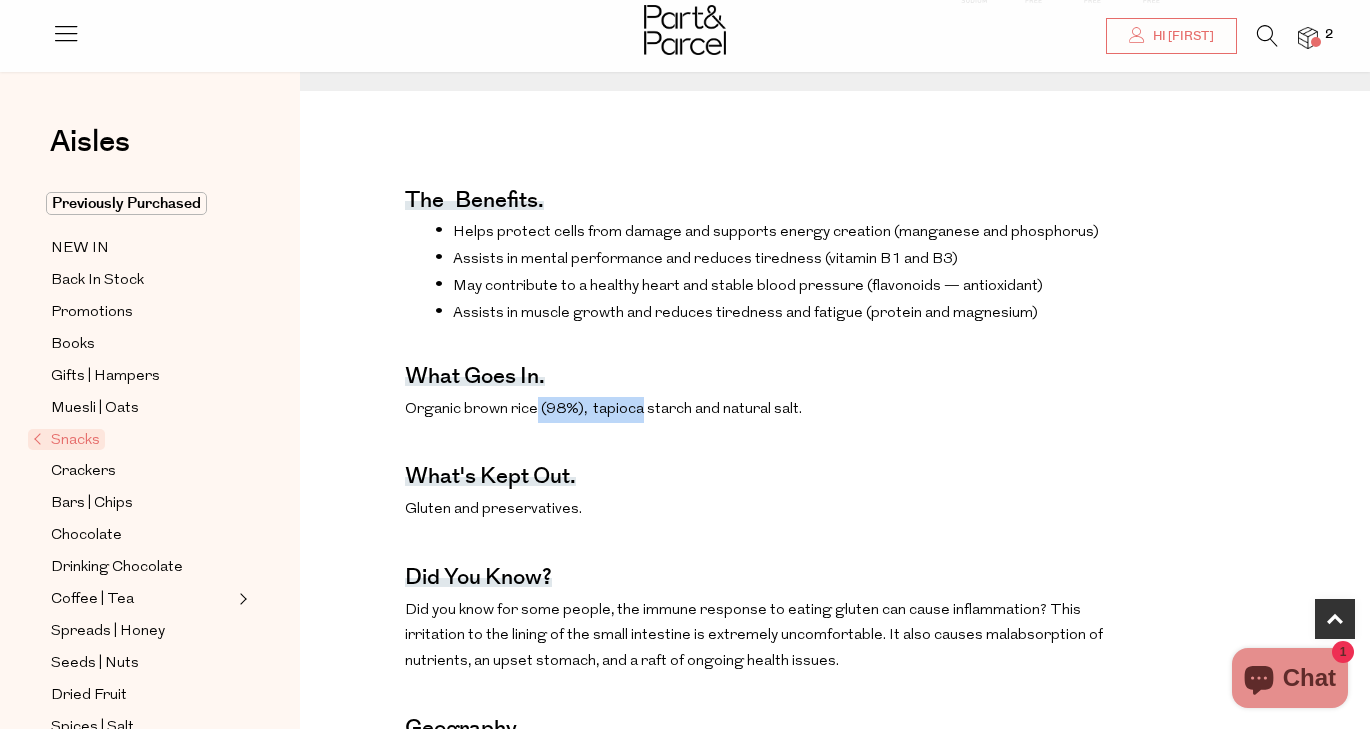 drag, startPoint x: 536, startPoint y: 411, endPoint x: 642, endPoint y: 408, distance: 106.04244 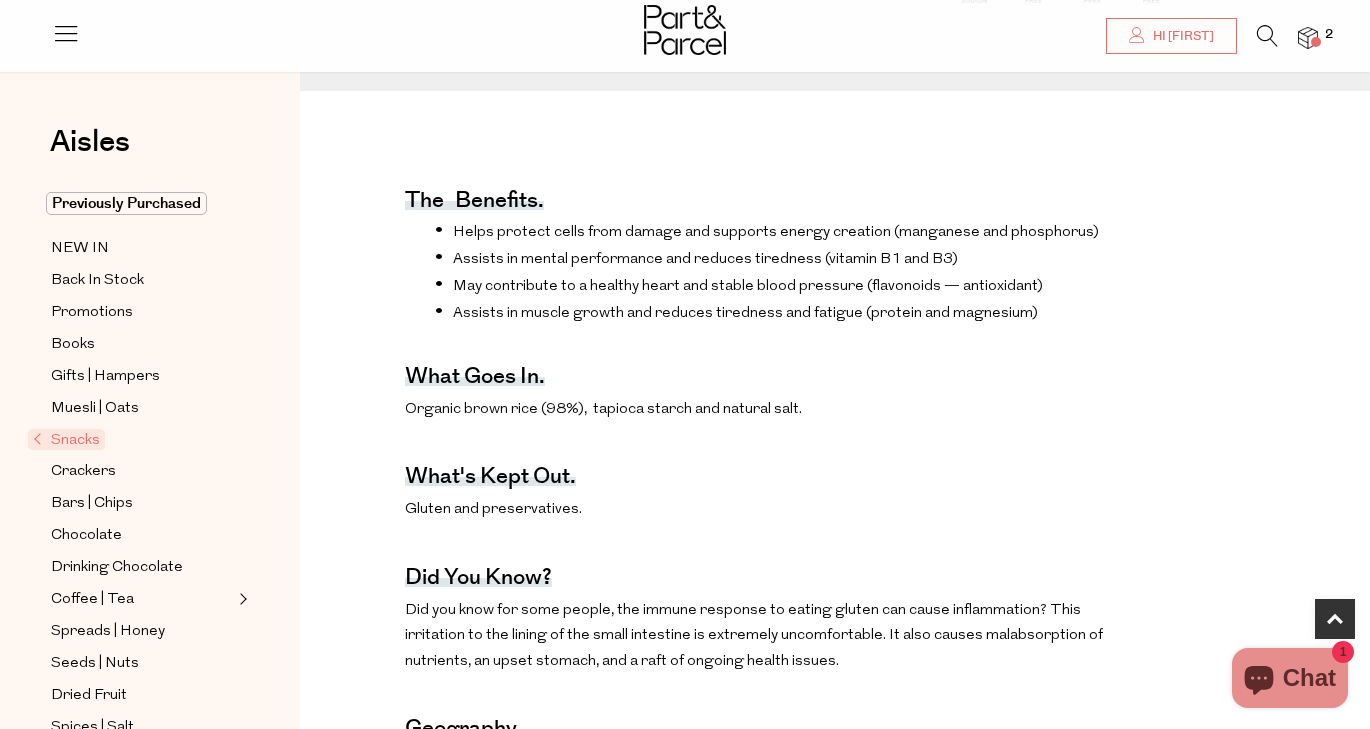 click on "Organic brown rice (98%),  tapioca starch and natural salt." at bounding box center [603, 409] 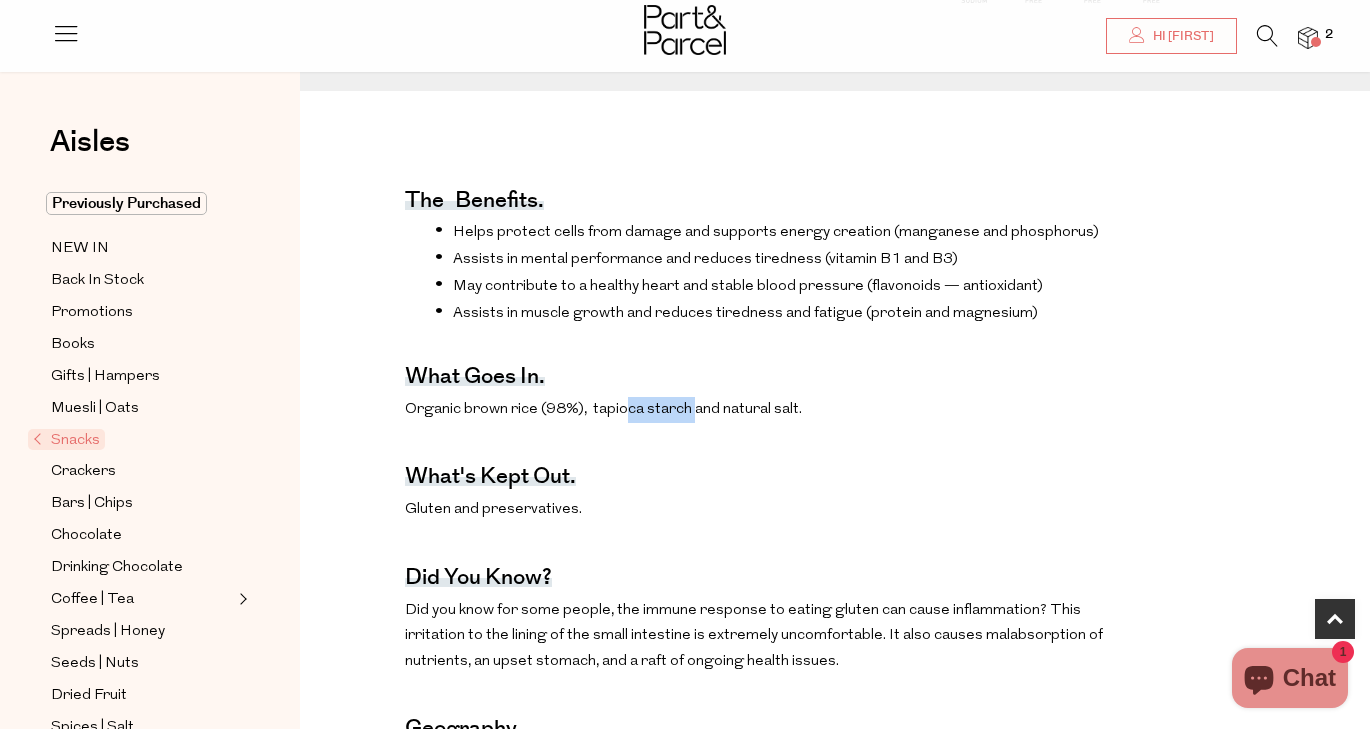 drag, startPoint x: 629, startPoint y: 405, endPoint x: 692, endPoint y: 405, distance: 63 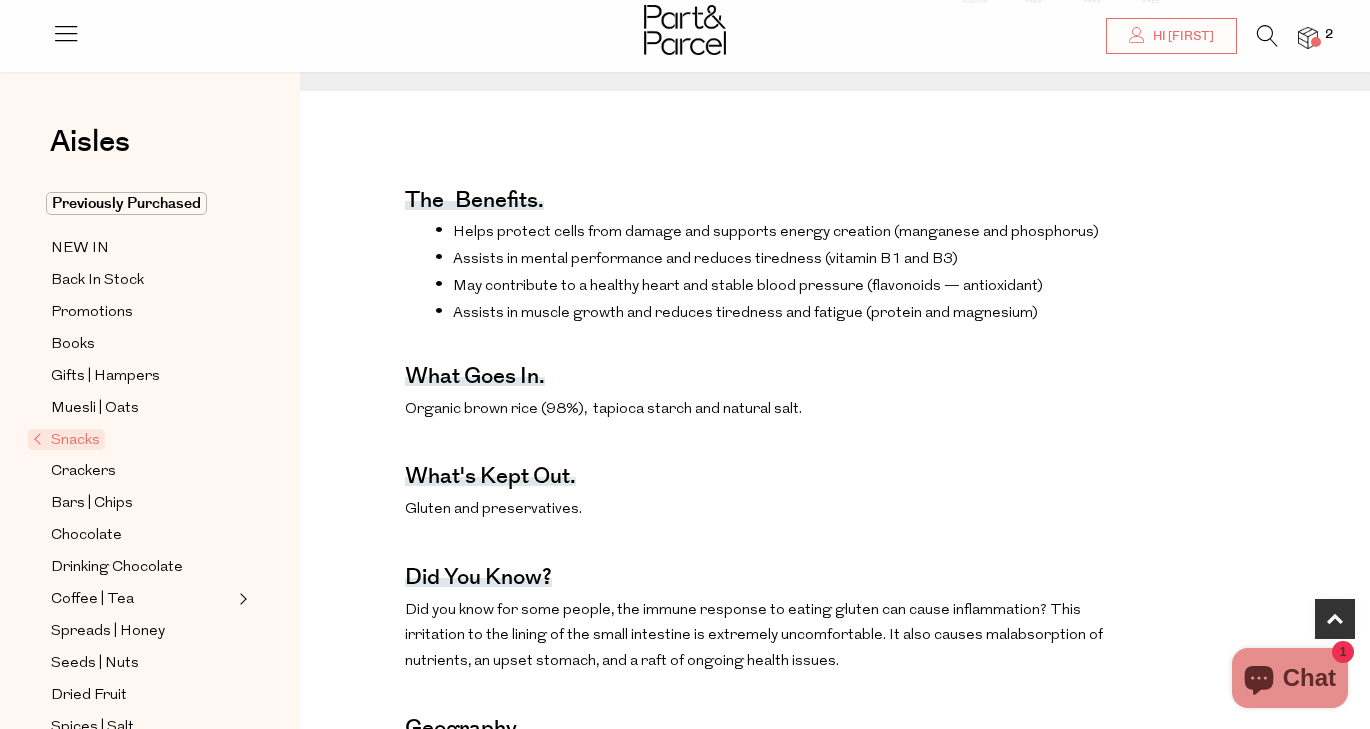 click on "Organic brown rice (98%),  tapioca starch and natural salt." at bounding box center [754, 410] 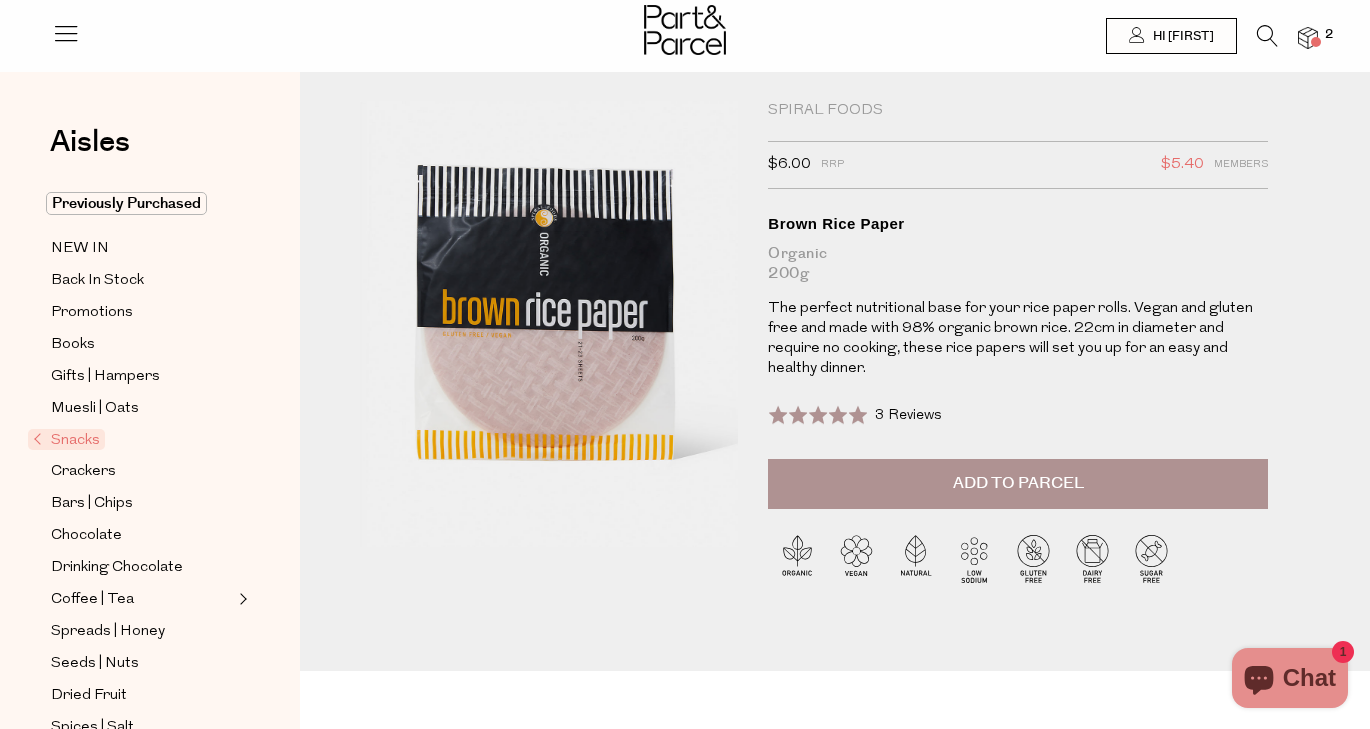 scroll, scrollTop: 0, scrollLeft: 0, axis: both 